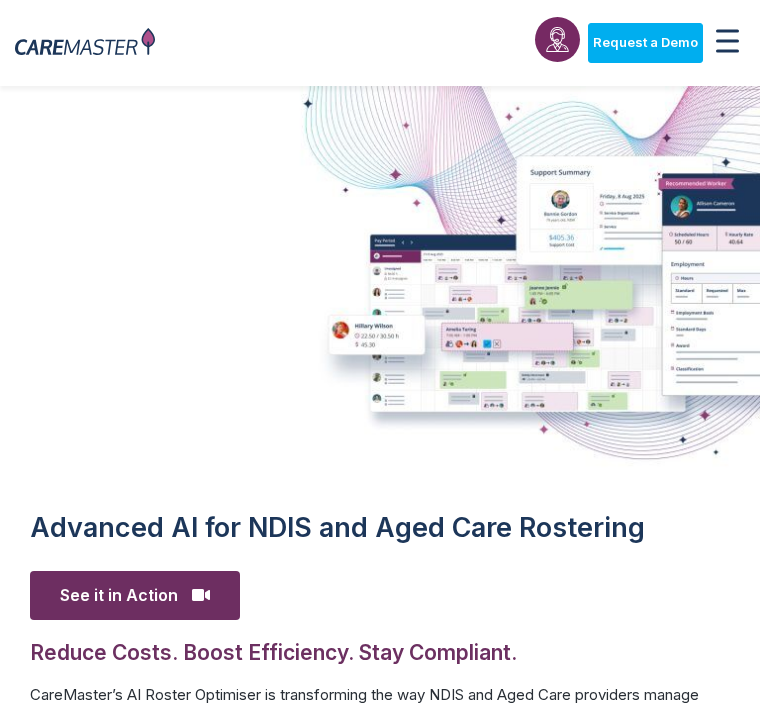 scroll, scrollTop: 0, scrollLeft: 0, axis: both 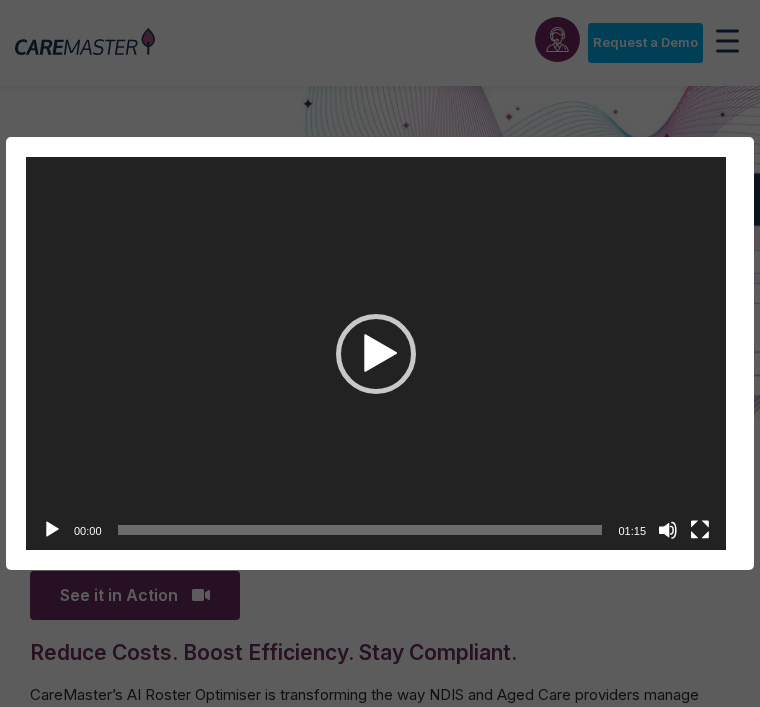 click at bounding box center [376, 354] 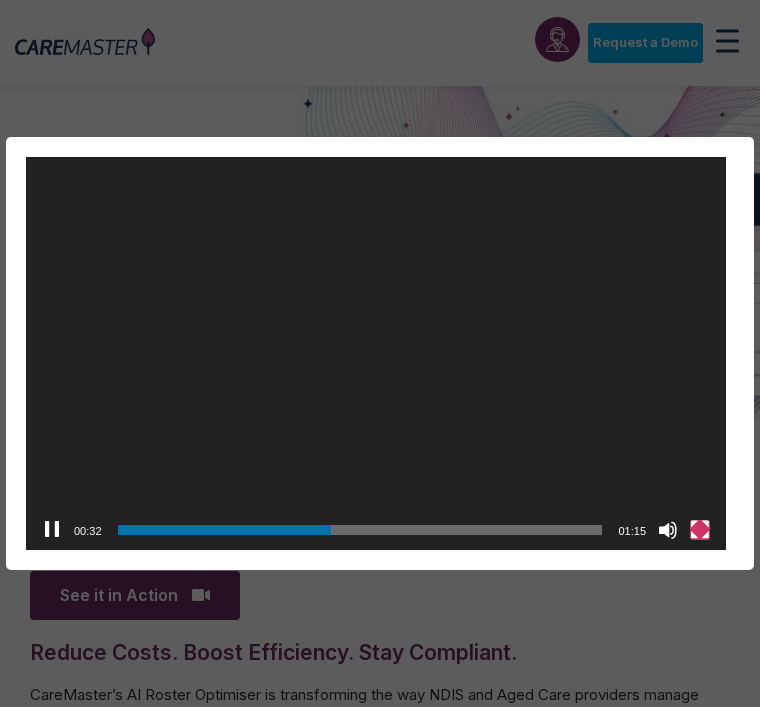 click at bounding box center (700, 530) 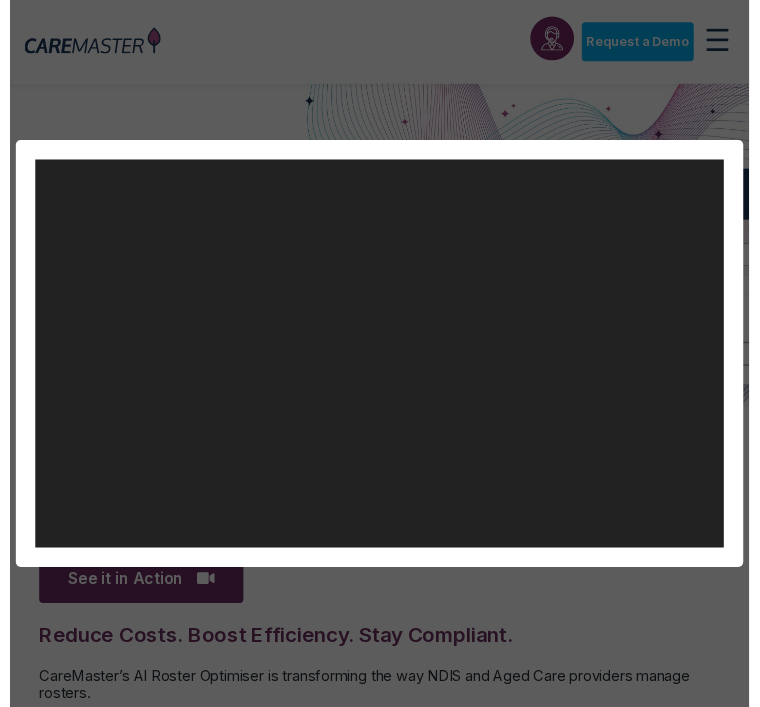 scroll, scrollTop: 20, scrollLeft: 0, axis: vertical 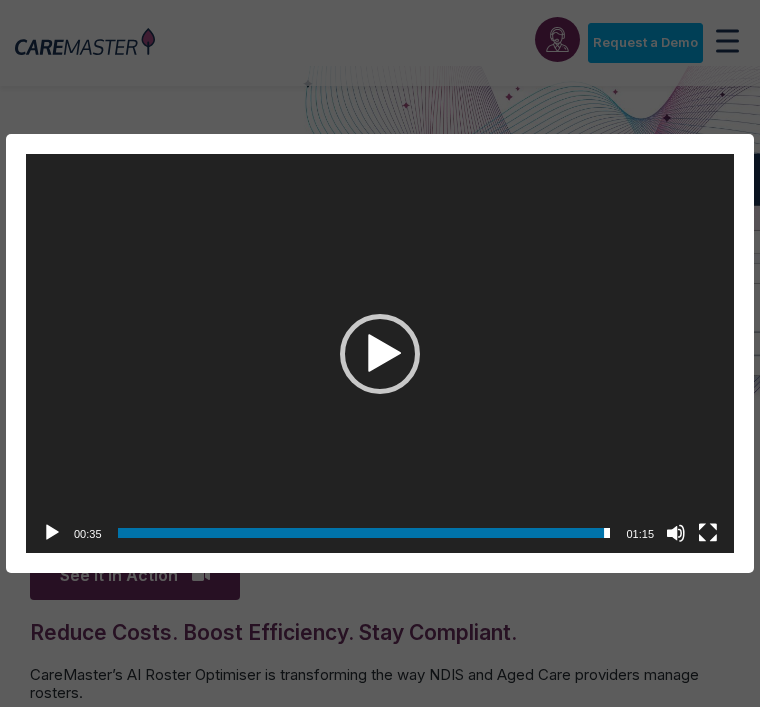 click at bounding box center (380, 353) 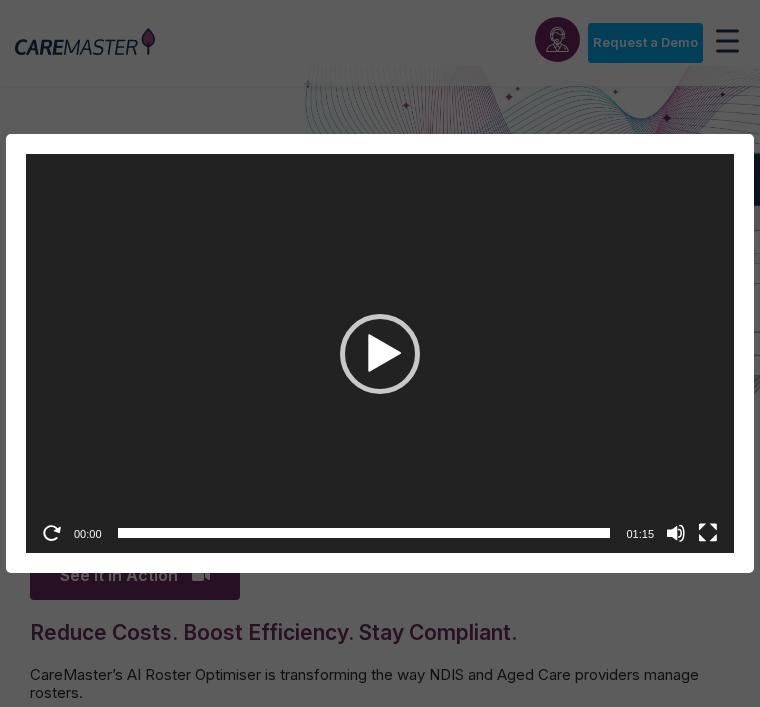click on "Video Player https://caremaster.com.au/wp-content/uploads/2025/05/RO_screenshots_D4-web.mp4 00:00 00:00 01:15 Use Up/Down Arrow keys to increase or decrease volume.     × Loading..." at bounding box center (380, 353) 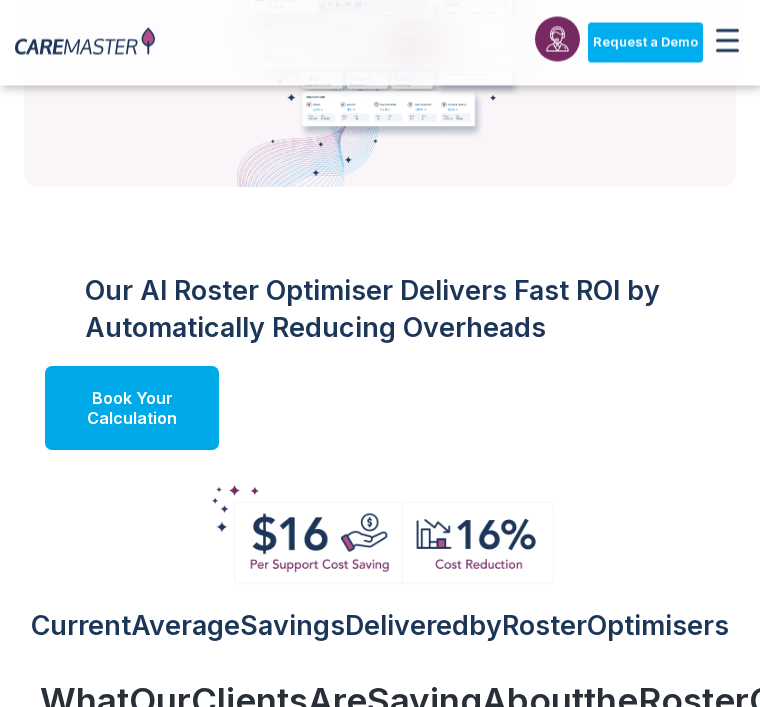 scroll, scrollTop: 2202, scrollLeft: 0, axis: vertical 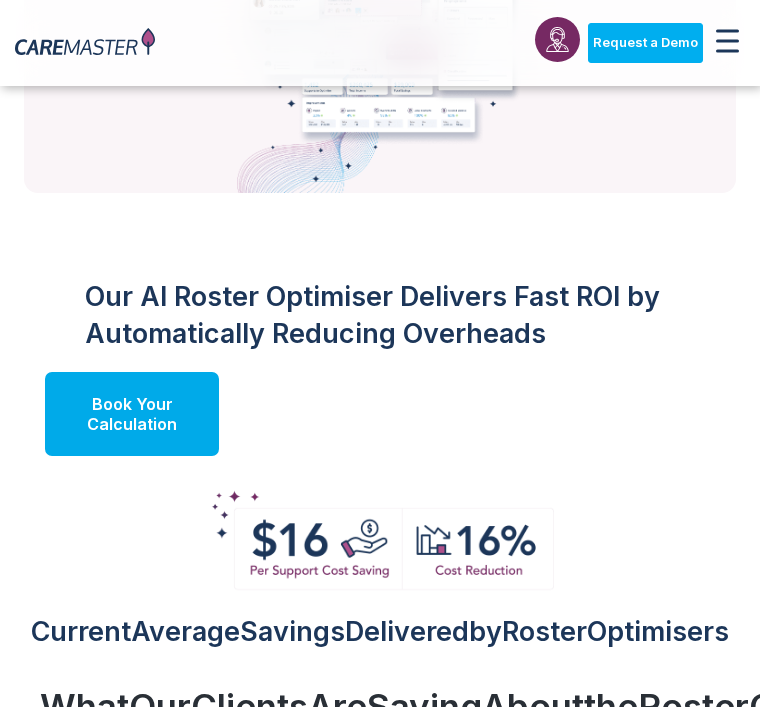 click on "Book Your Calculation" at bounding box center (132, 414) 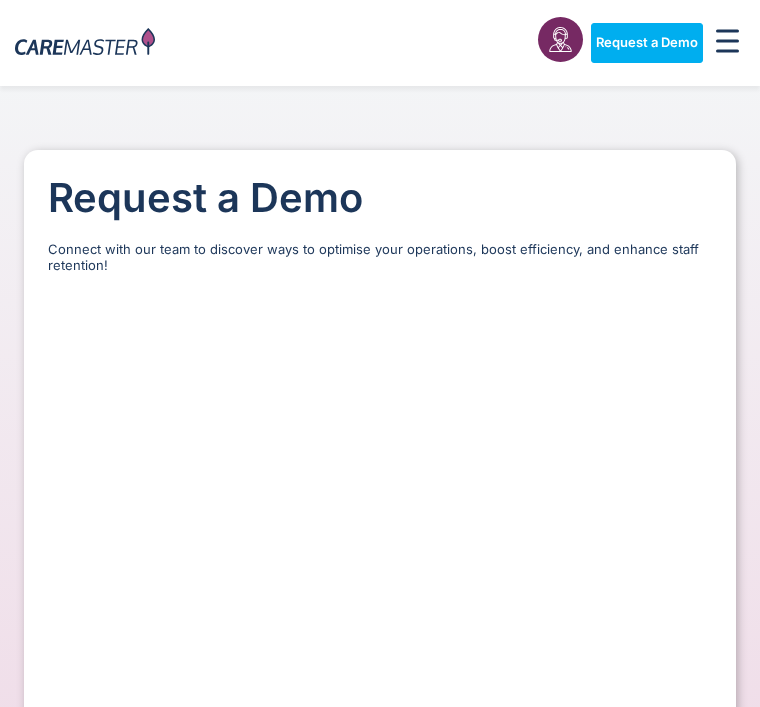 scroll, scrollTop: 0, scrollLeft: 0, axis: both 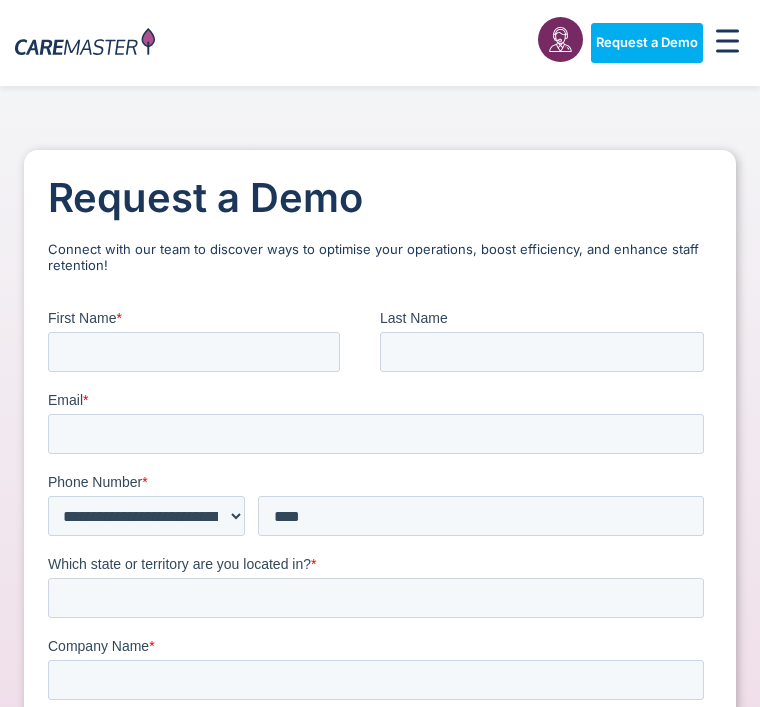 click on "First Name *" at bounding box center [214, 317] 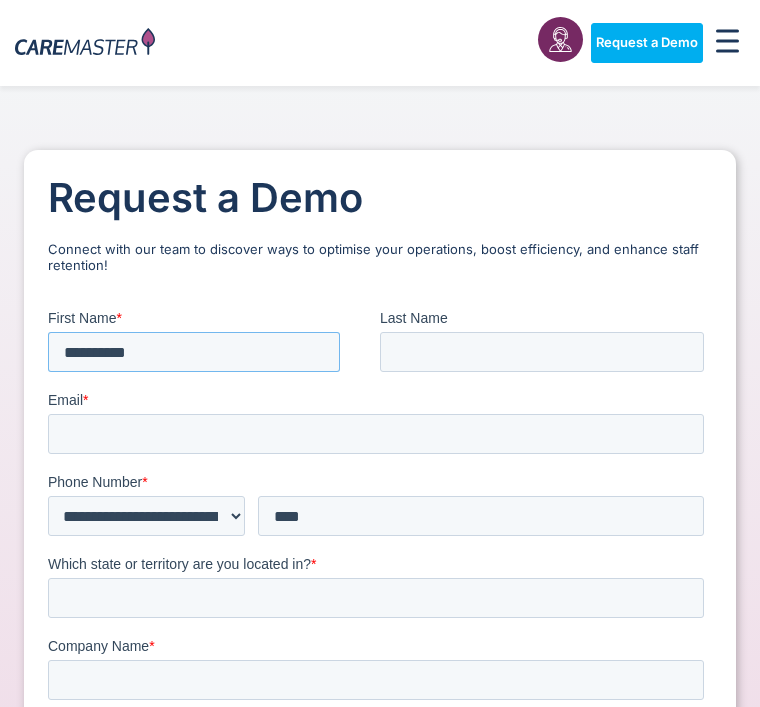 type on "**********" 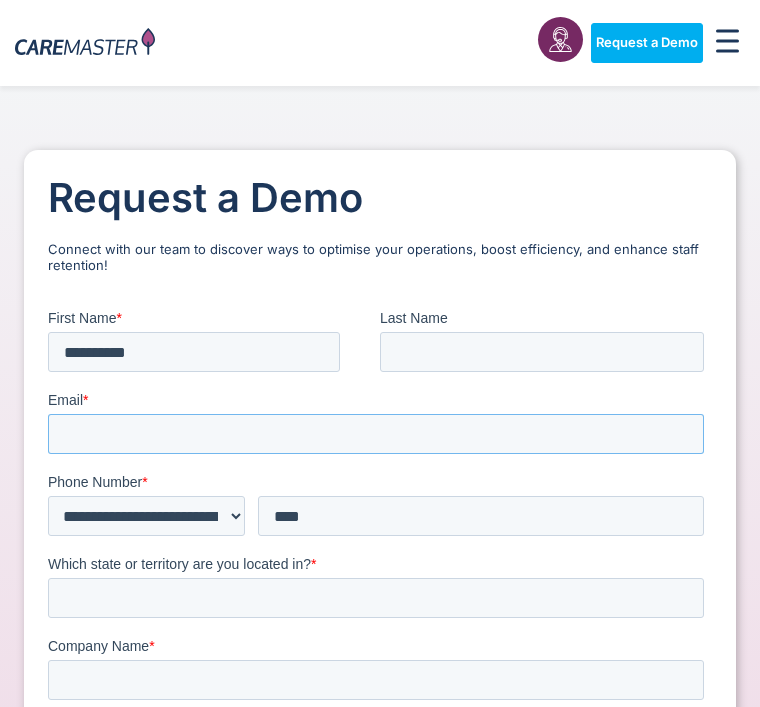 click on "Email *" at bounding box center [376, 433] 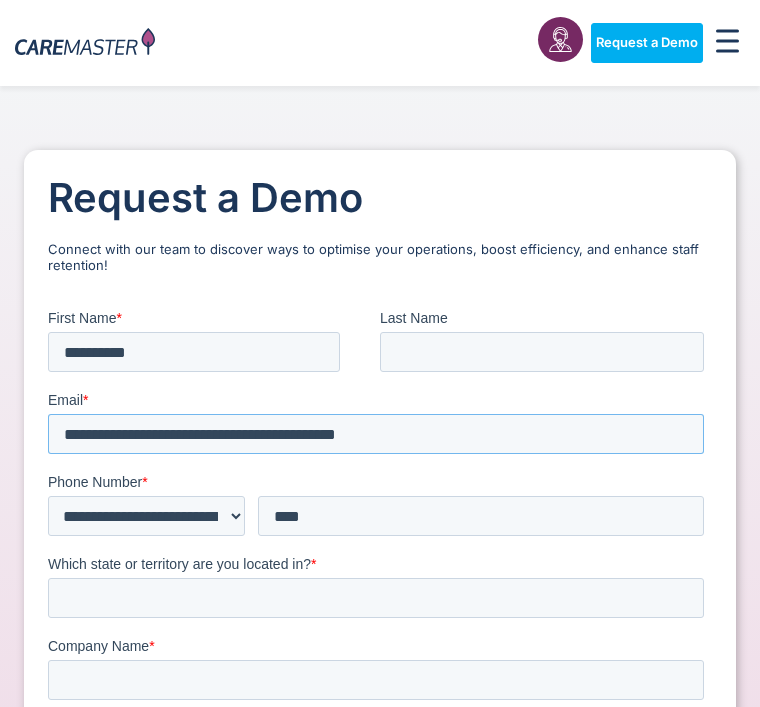 click on "**********" at bounding box center [376, 433] 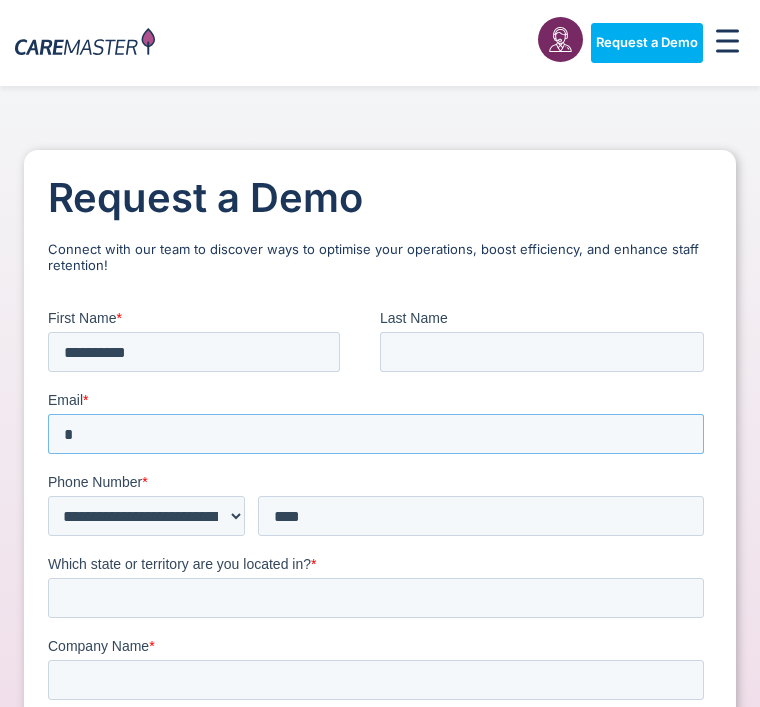 click on "*" at bounding box center (376, 433) 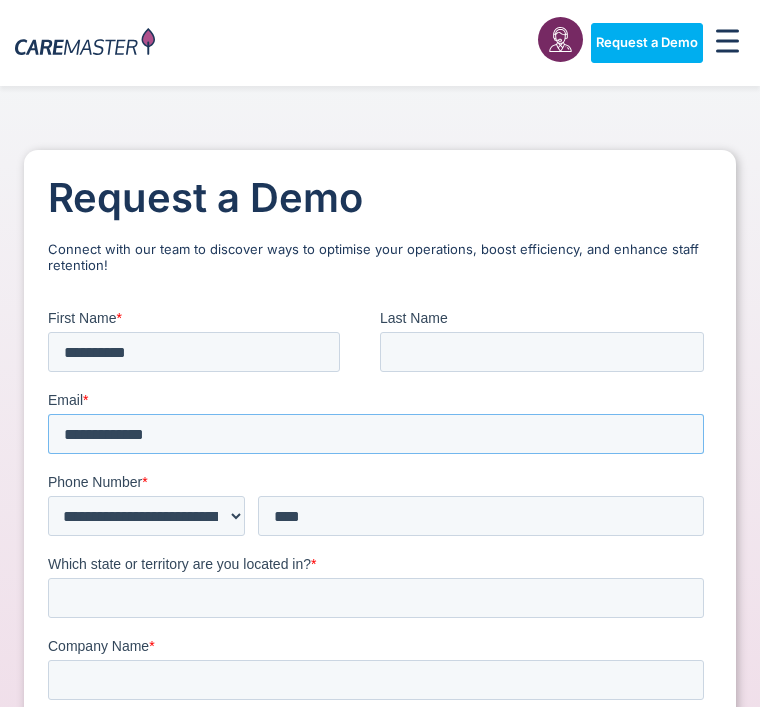 click on "**********" at bounding box center (376, 433) 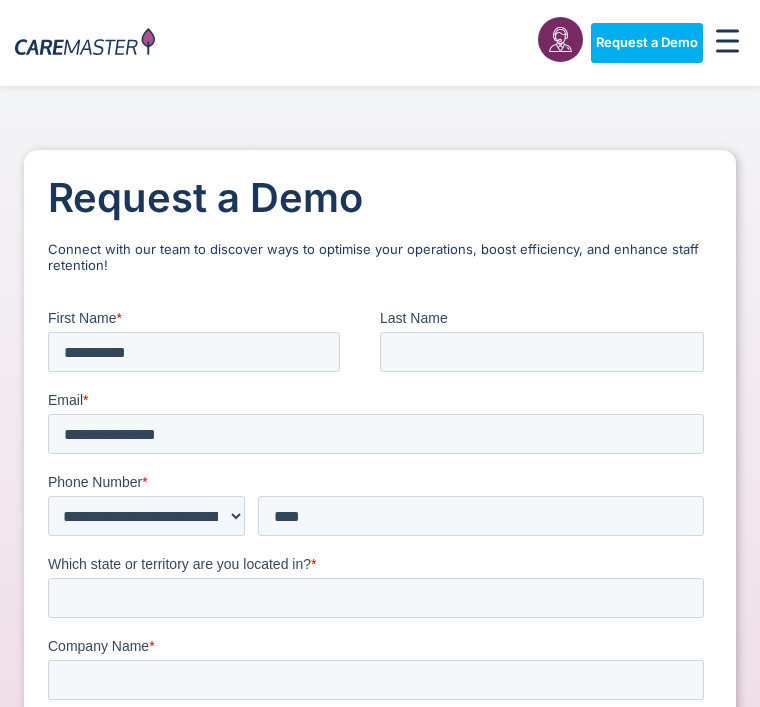 click on "Email * [EMAIL]" at bounding box center [380, 430] 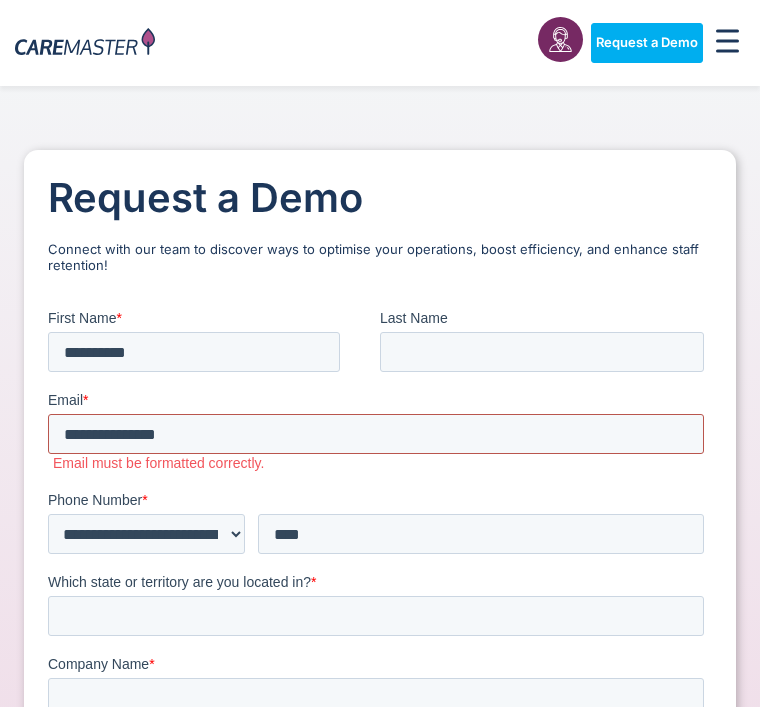click on "**********" at bounding box center (376, 433) 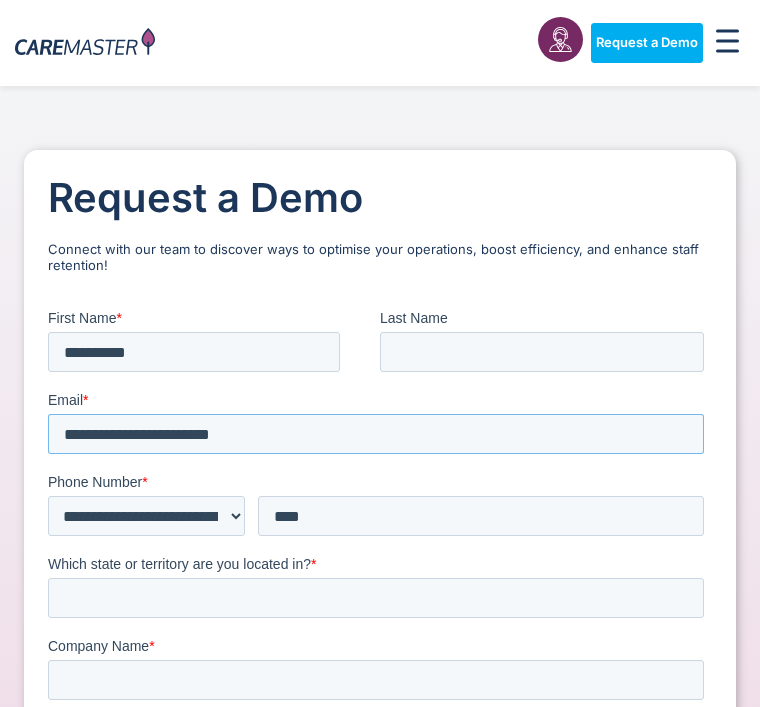 type on "**********" 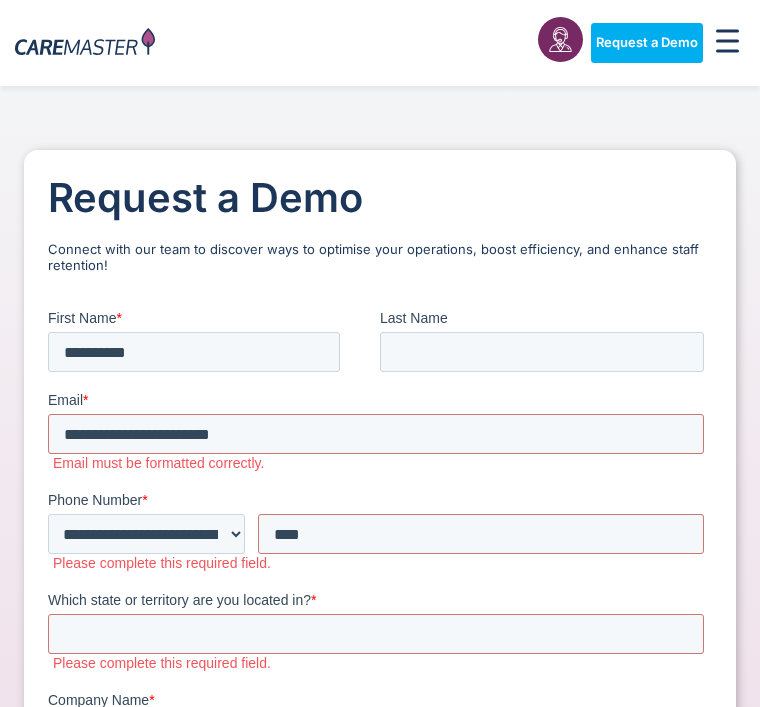 scroll, scrollTop: 18, scrollLeft: 0, axis: vertical 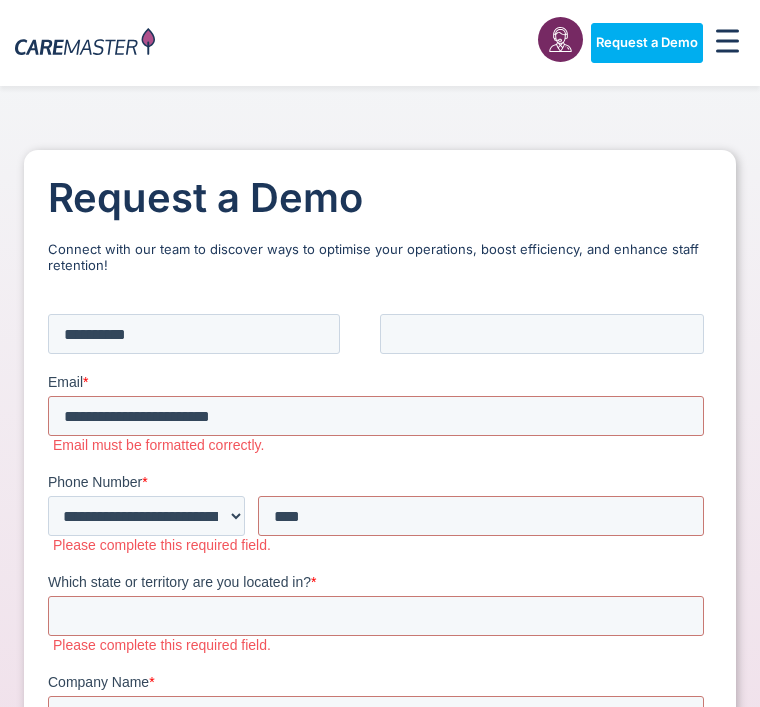 click on "Email * [EMAIL] Email must be formatted correctly." at bounding box center (380, 421) 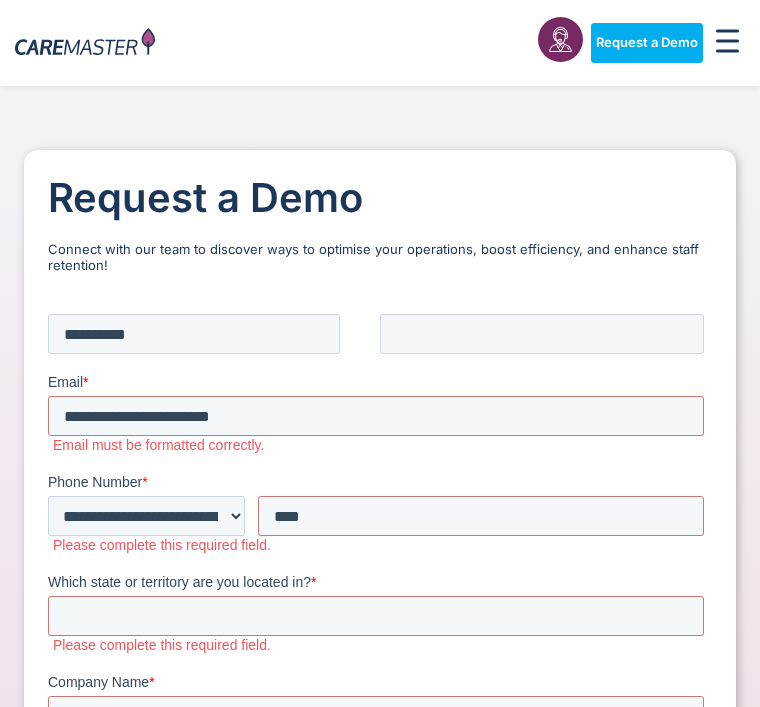 click on "Please complete this required field." at bounding box center (382, 544) 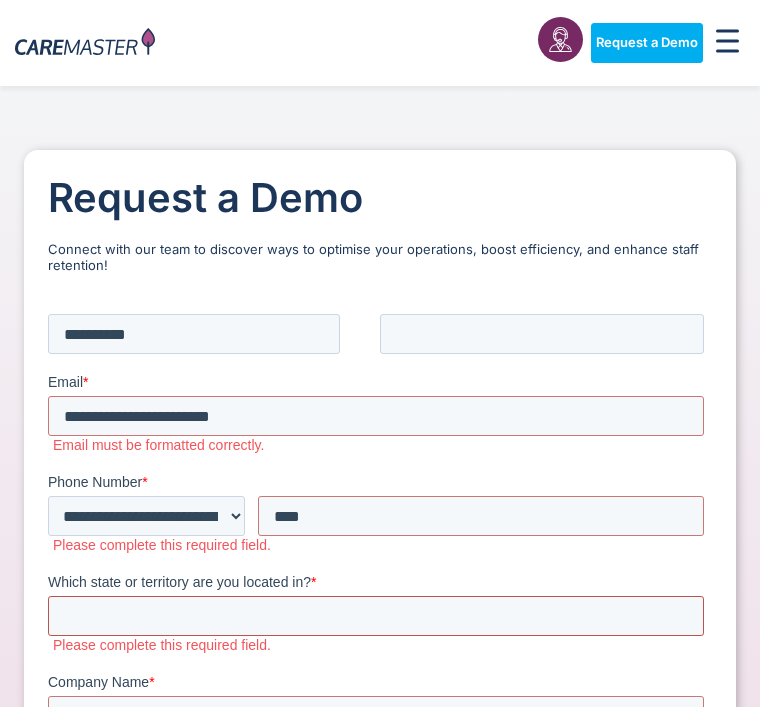 click on "Which state or territory are you located in? *" at bounding box center [376, 615] 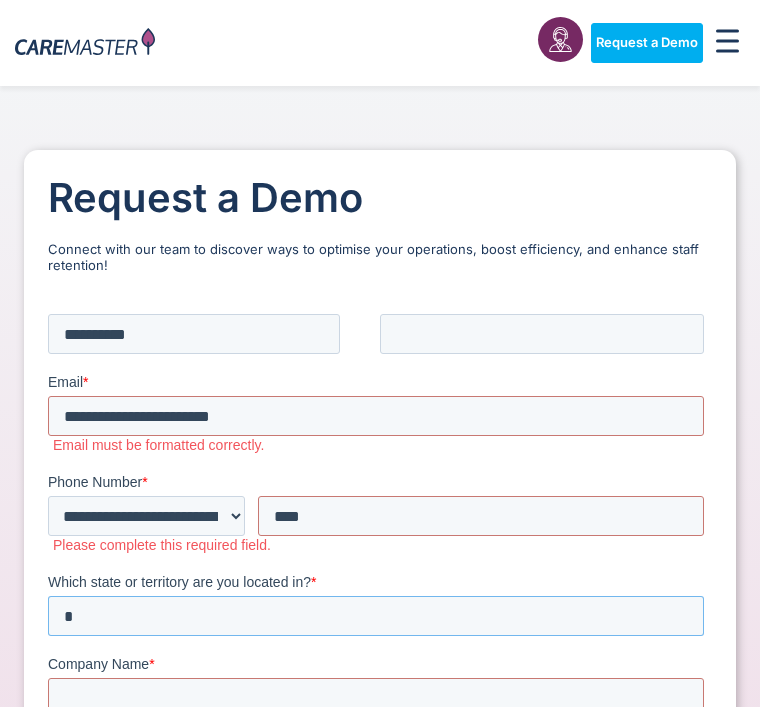 scroll, scrollTop: 0, scrollLeft: 0, axis: both 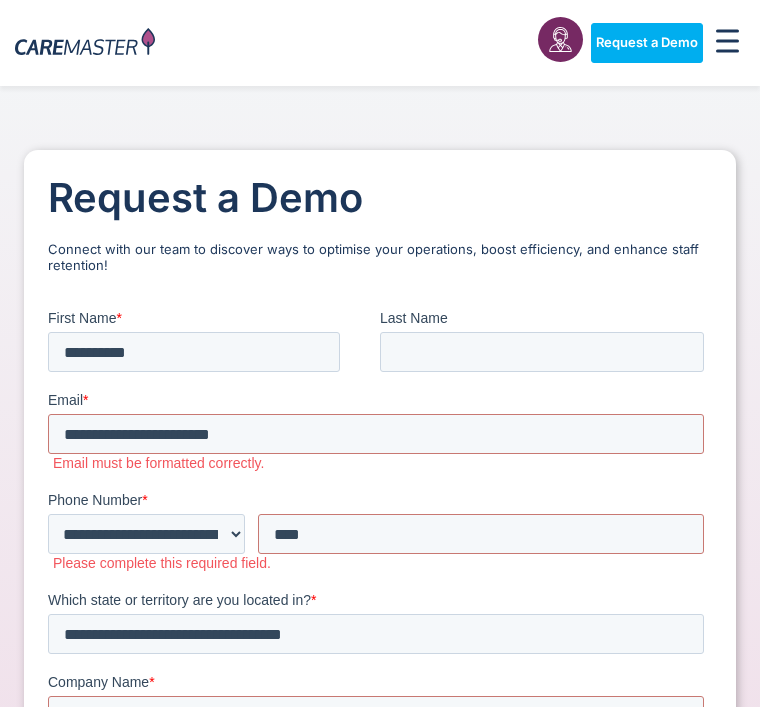click on "Connect with our team to discover ways to optimise your operations, boost efficiency, and enhance staff retention!" at bounding box center (380, 257) 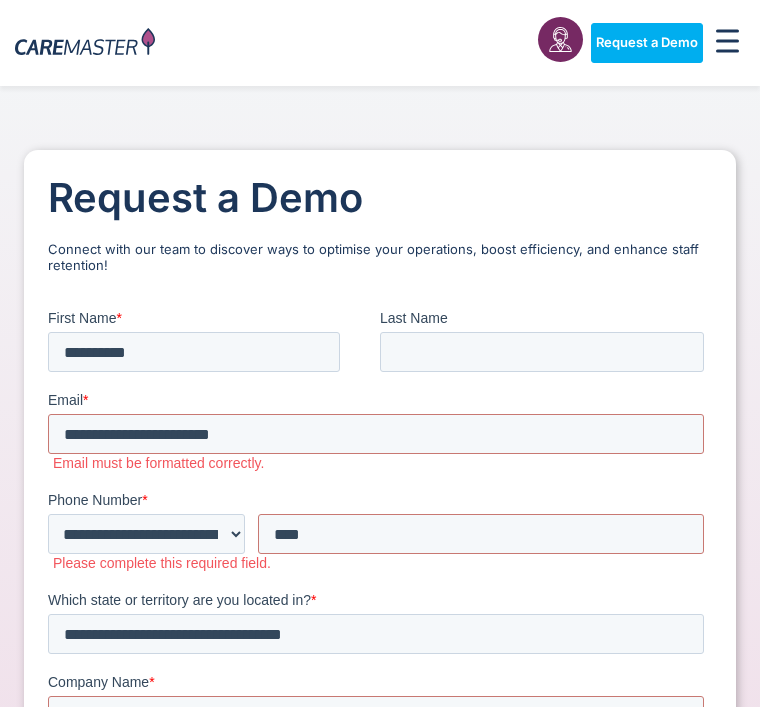 click on "Which state or territory are you located in? *" at bounding box center (380, 599) 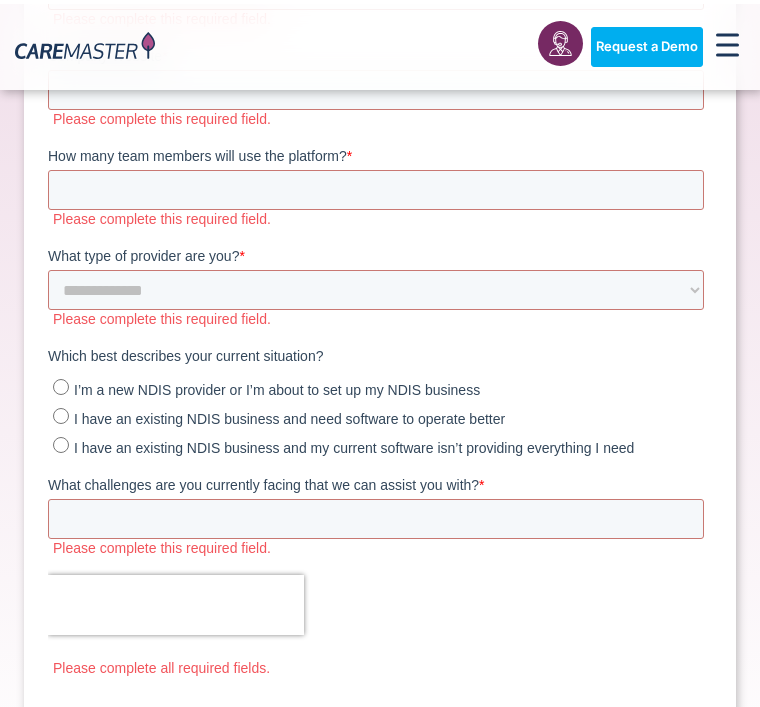 scroll, scrollTop: 246, scrollLeft: 0, axis: vertical 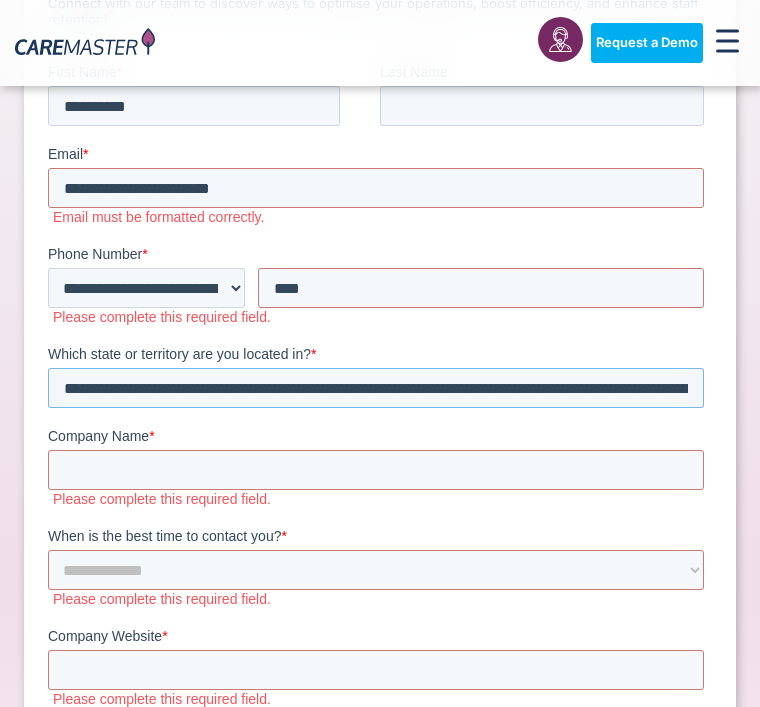 type on "**********" 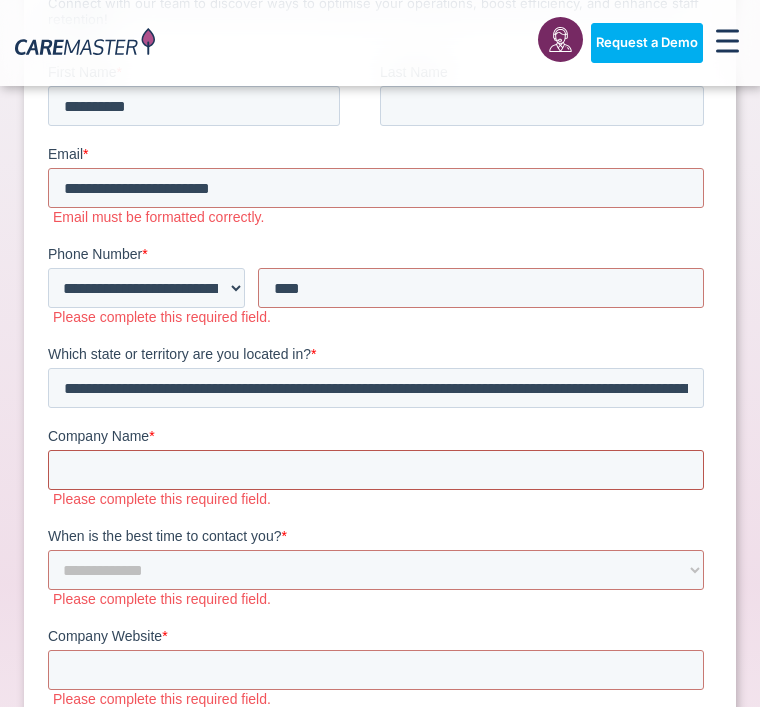 click on "Company Name *" at bounding box center [376, 469] 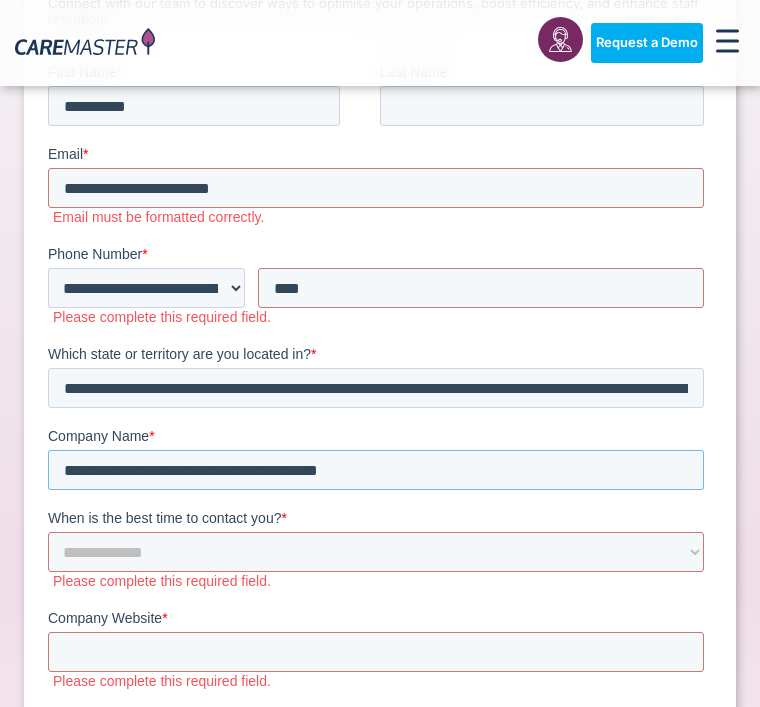 type on "**********" 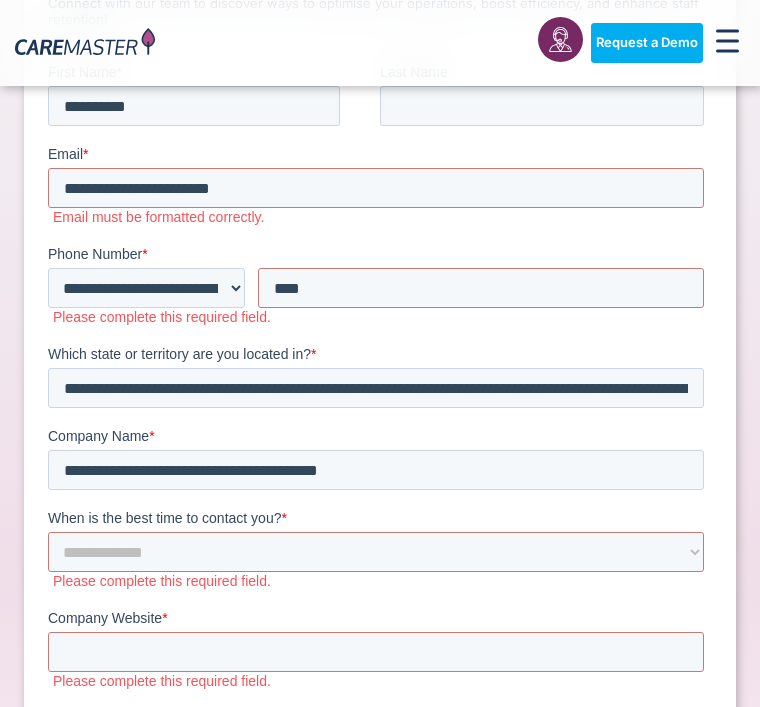 click on "Request a Demo
Solutions
AI Roster Optimiser
NDIS Software for Small Providers
End-to-End NDIS Software
Aged Care Software
Provider Types Supported​
Integrations
Features
Features for Providers
Case Note Management
Incident Management
Invoicing
Payroll Software
Scheduling & Rostering
Travel & Vehicle Management
Features for Support Workers
Features for Participants
Features for Support at Home
Pricing
Resources & Training
Training & Onboarding
NDIS Software News & Articles
Help Centre
Solutions
AI Roster Optimiser
NDIS Software for Small Providers
End-to-End NDIS Software" at bounding box center [380, 43] 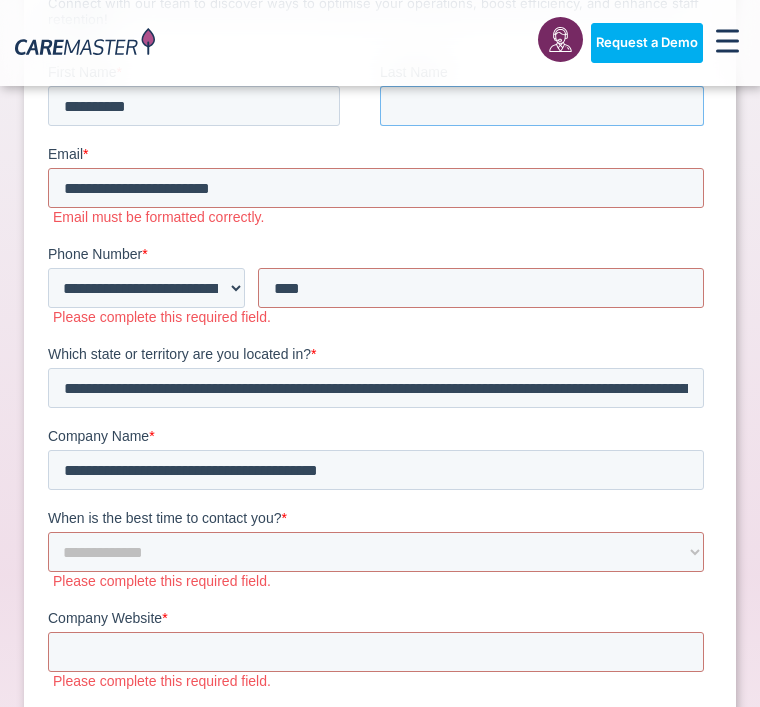 click on "Last Name" at bounding box center [542, 105] 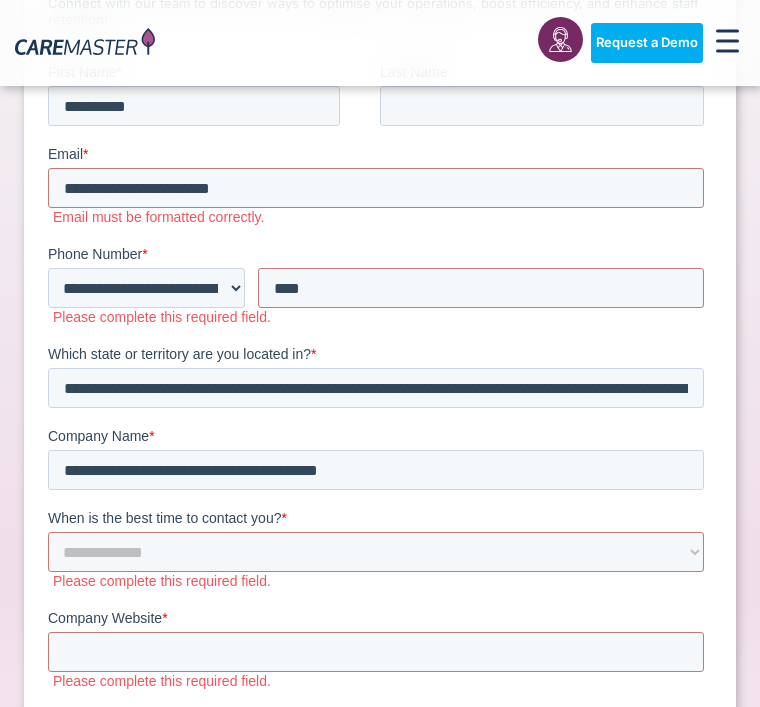 click on "Request a Demo
Solutions
AI Roster Optimiser
NDIS Software for Small Providers
End-to-End NDIS Software
Aged Care Software
Provider Types Supported​
Integrations
Features
Features for Providers
Case Note Management
Incident Management
Invoicing
Payroll Software
Scheduling & Rostering
Travel & Vehicle Management
Features for Support Workers
Features for Participants
Features for Support at Home
Pricing
Resources & Training
Training & Onboarding
NDIS Software News & Articles
Help Centre
Solutions
AI Roster Optimiser
NDIS Software for Small Providers
End-to-End NDIS Software
Aged Care Software
Provider Types Supported​
Integrations
Features
Features for Providers" at bounding box center (489, 43) 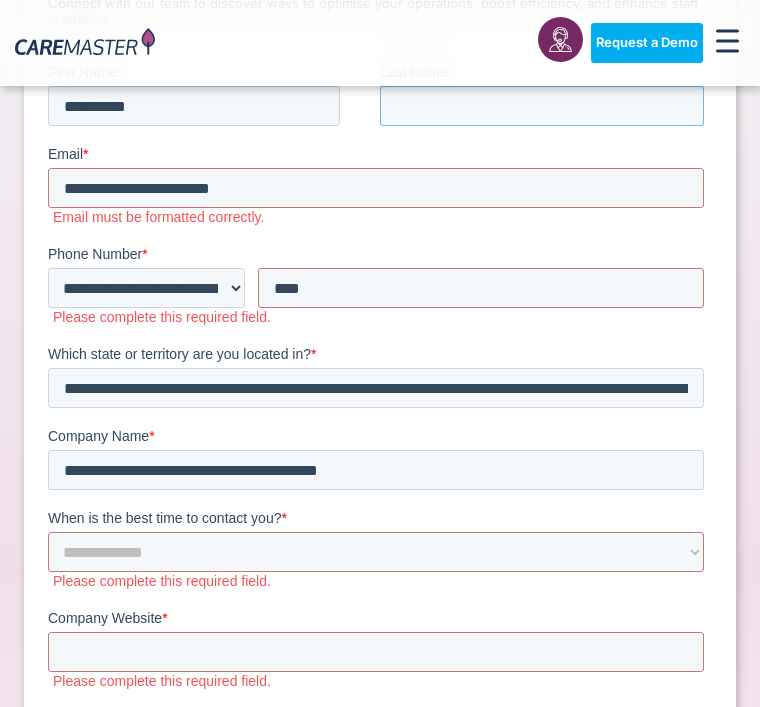 click on "Last Name" at bounding box center [542, 105] 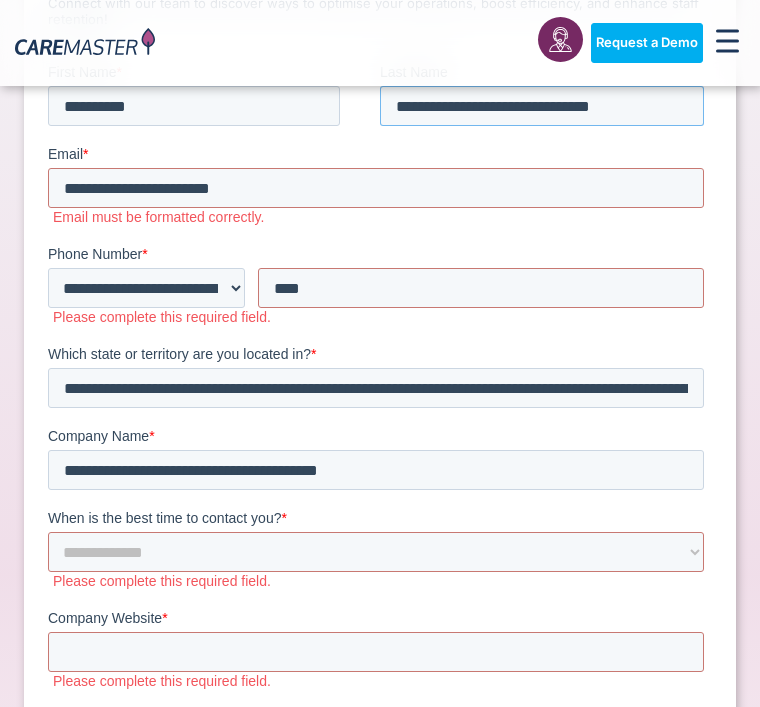 type on "**********" 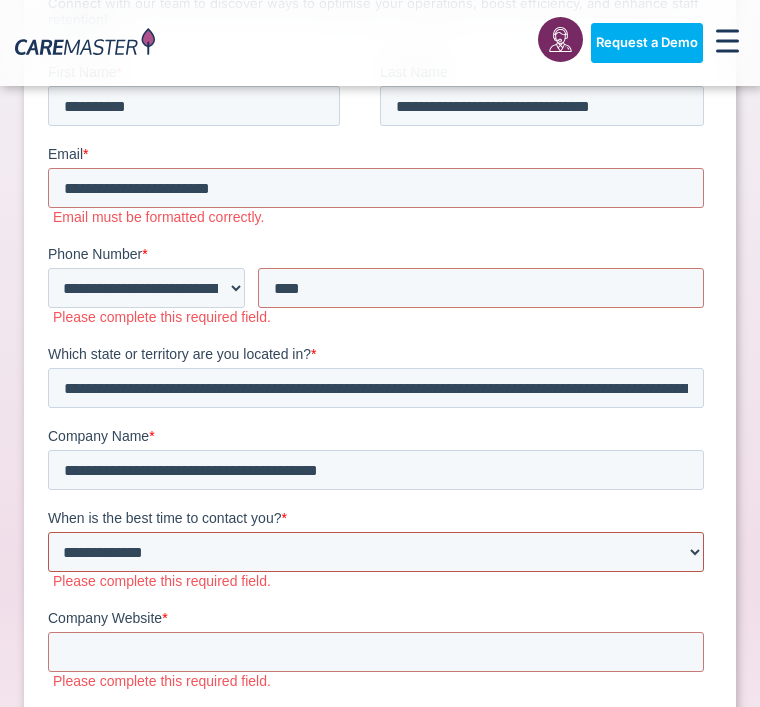 click on "**********" at bounding box center (376, 551) 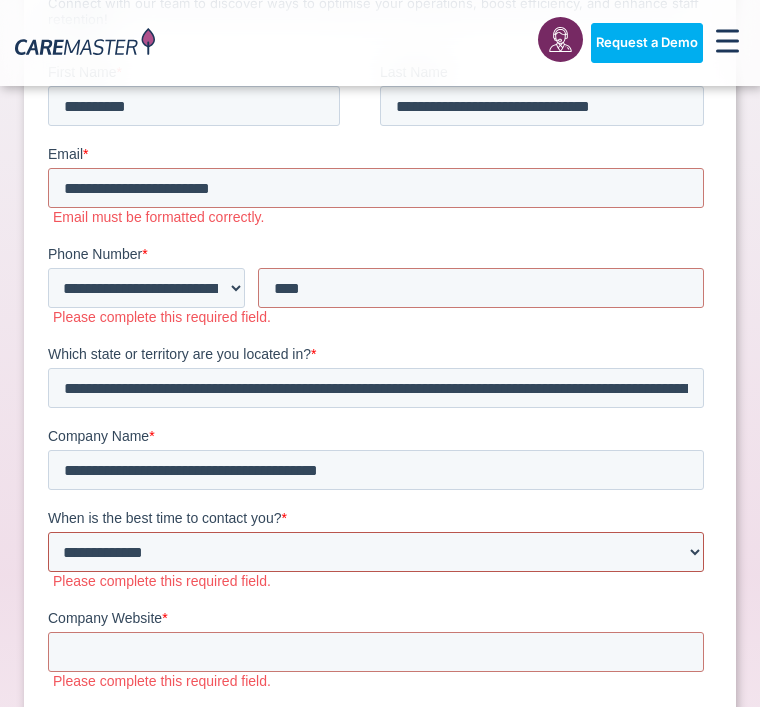 select on "******" 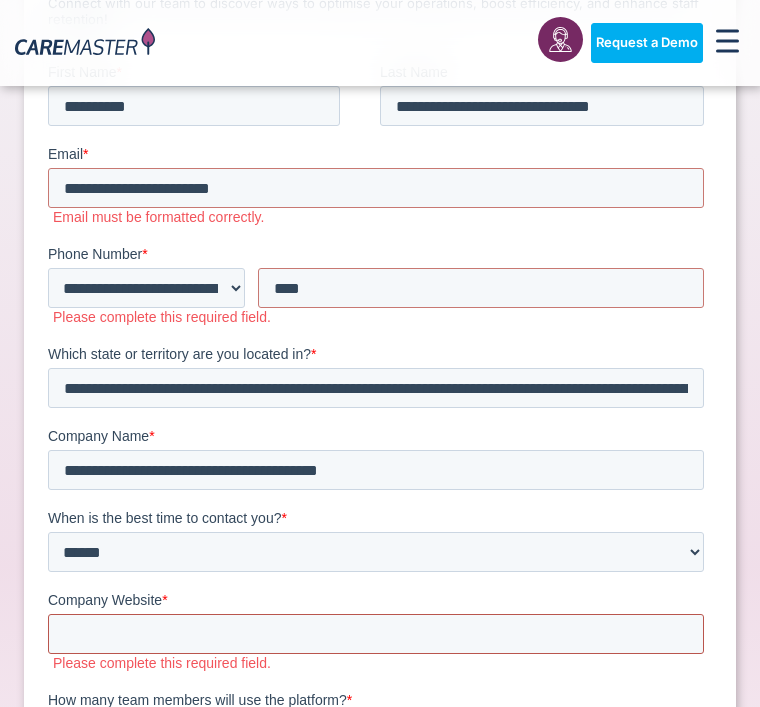 click on "Company Website *" at bounding box center [376, 633] 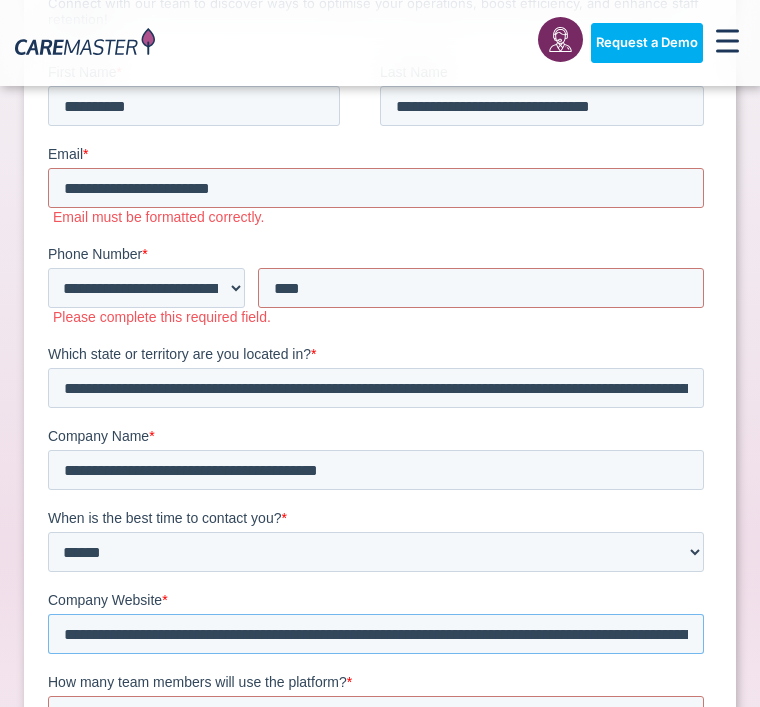 type on "**********" 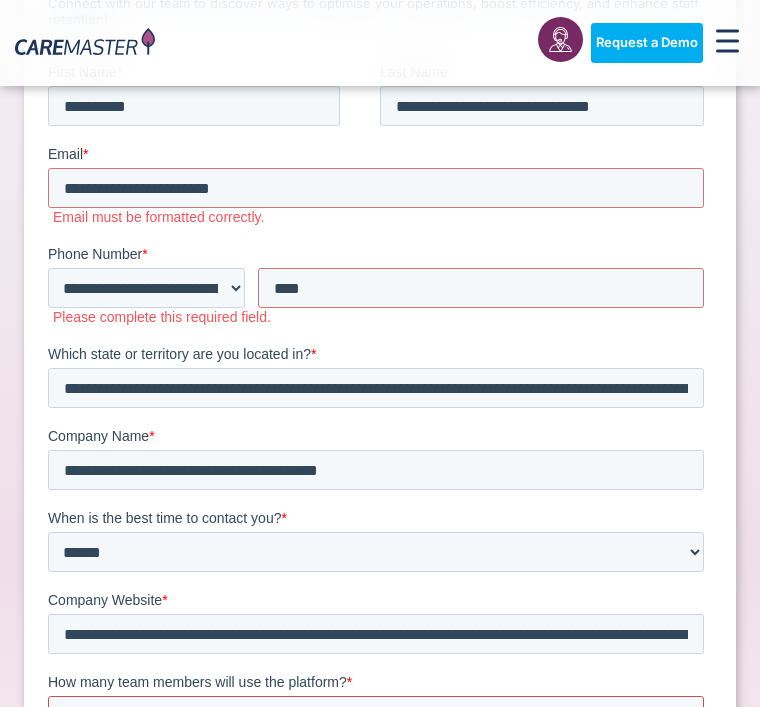click on "How many team members will use the platform? *" at bounding box center (376, 715) 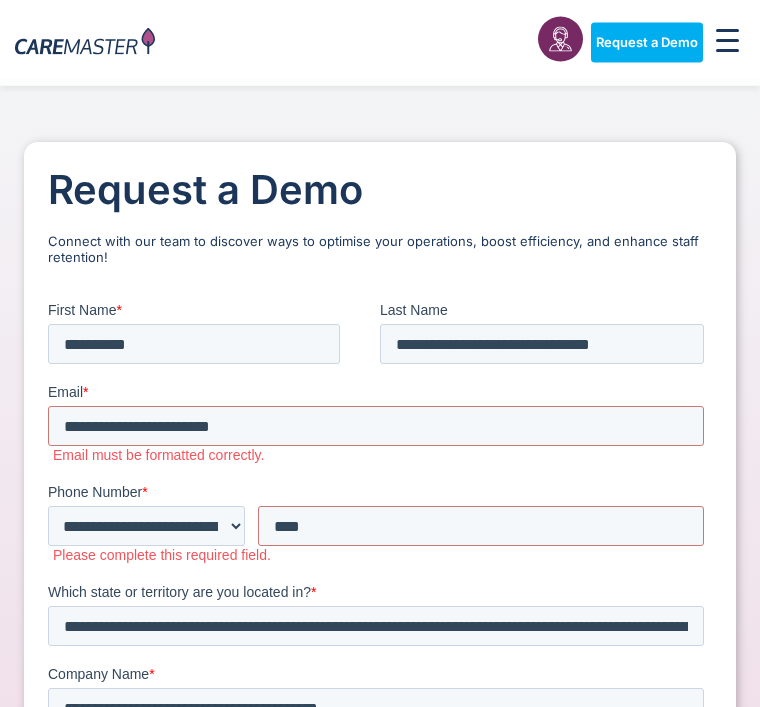 scroll, scrollTop: 0, scrollLeft: 0, axis: both 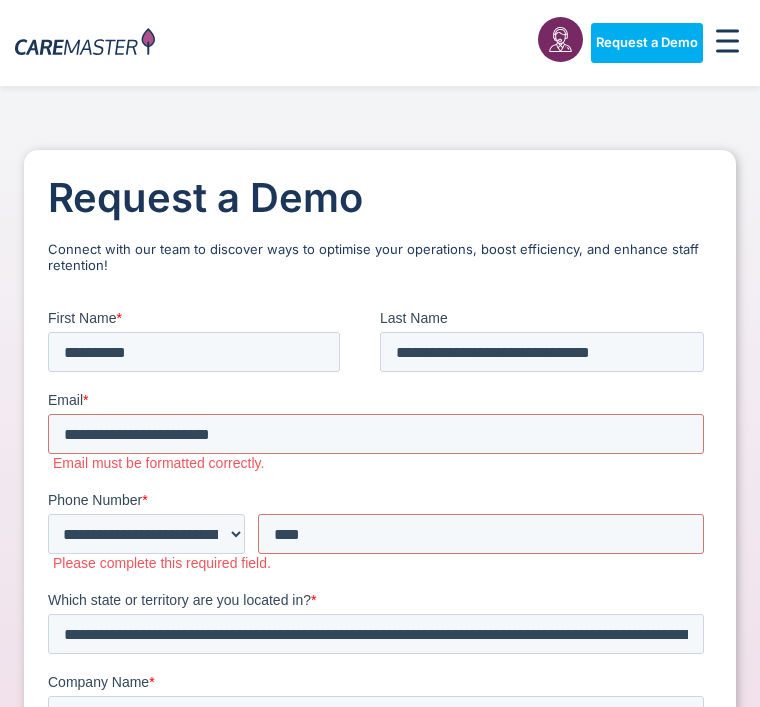 type on "**********" 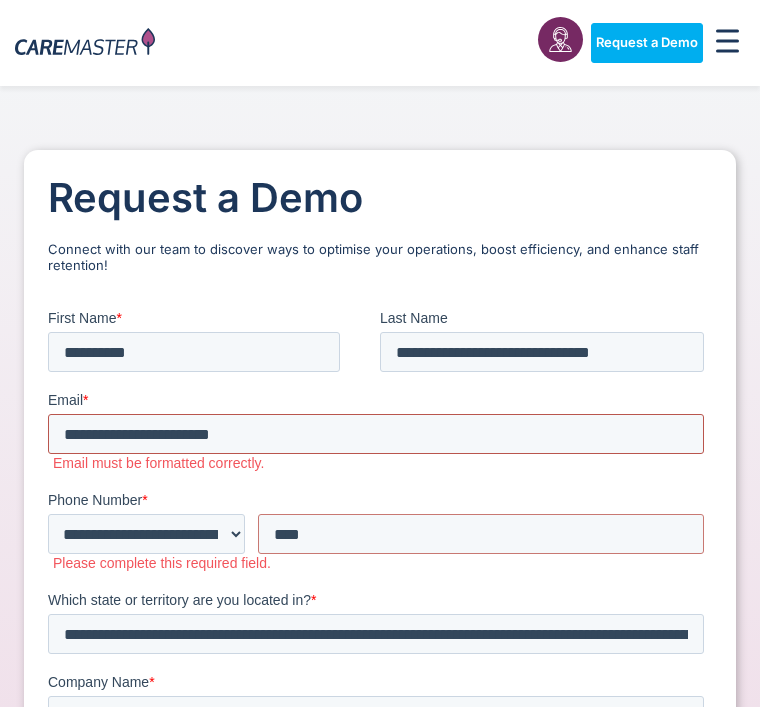 click on "**********" at bounding box center [376, 433] 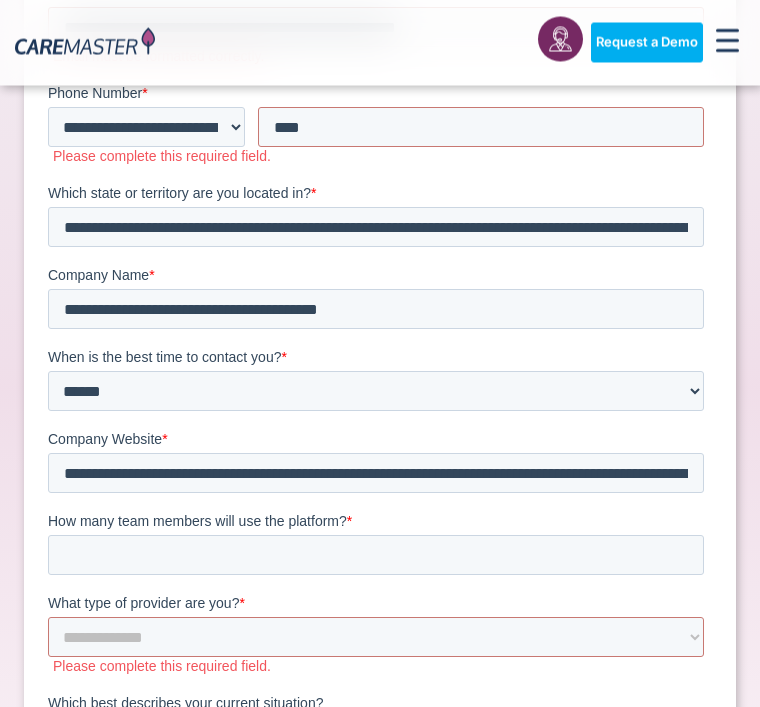 scroll, scrollTop: 432, scrollLeft: 0, axis: vertical 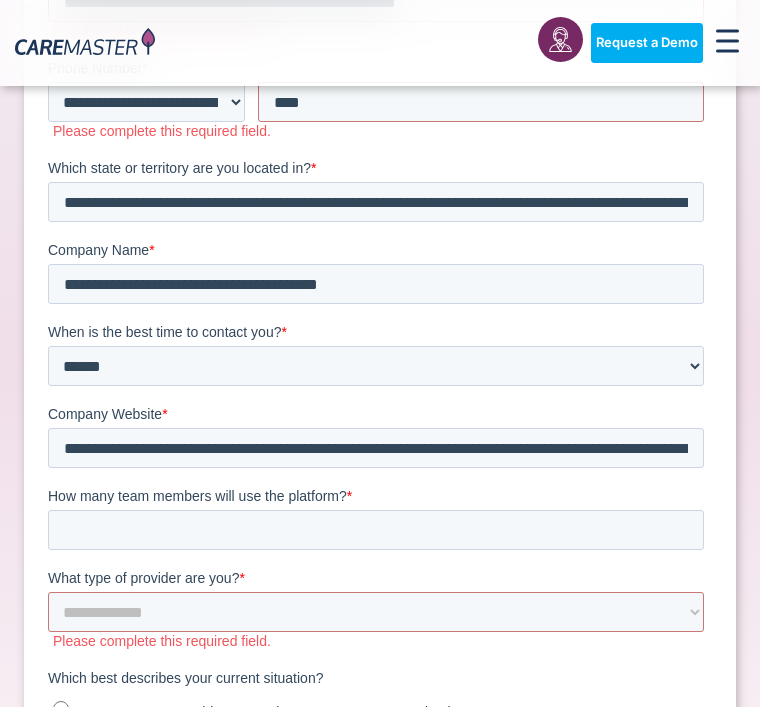 type on "**********" 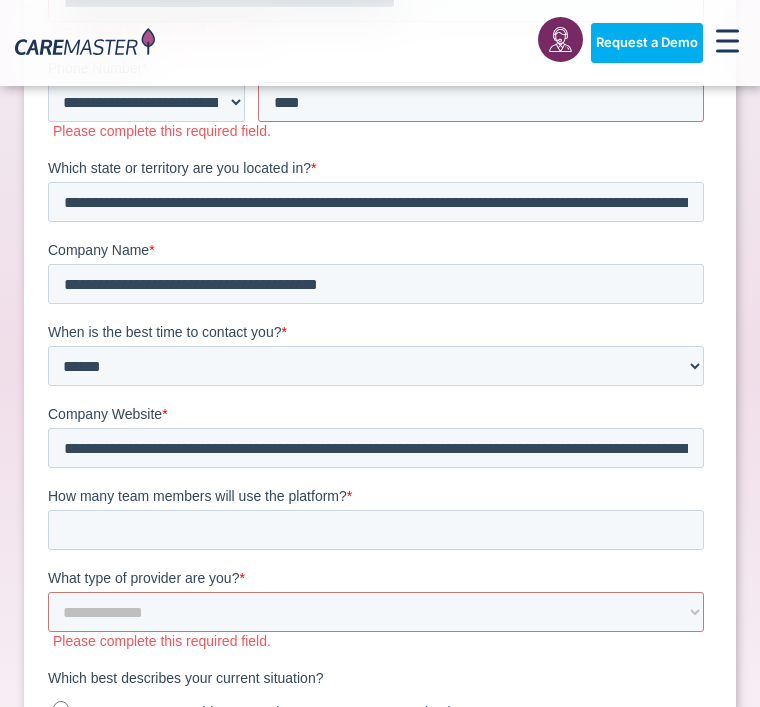 click on "What type of provider are you? *" at bounding box center [380, 578] 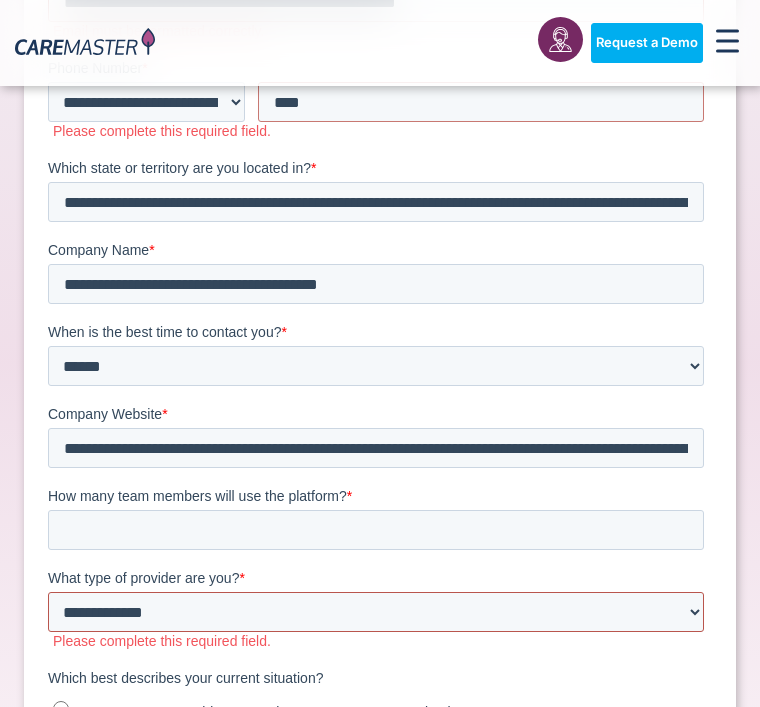 select on "***" 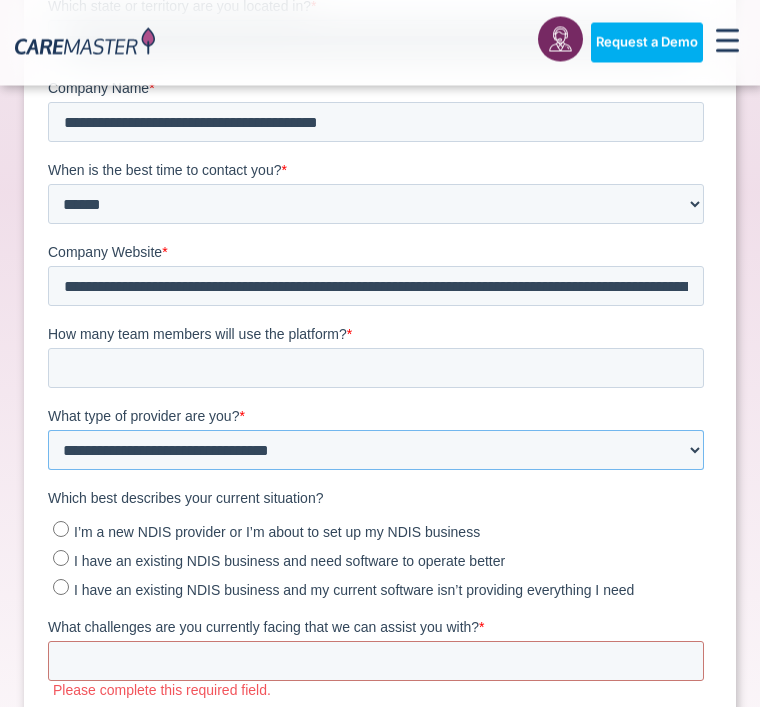 scroll, scrollTop: 595, scrollLeft: 0, axis: vertical 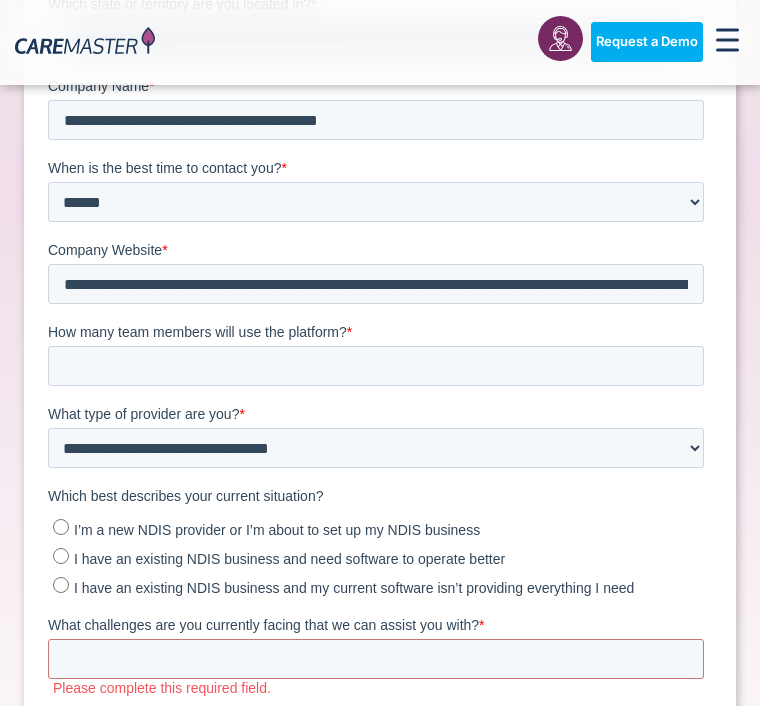 click on "I have an existing NDIS business and need software to operate better" at bounding box center (289, 559) 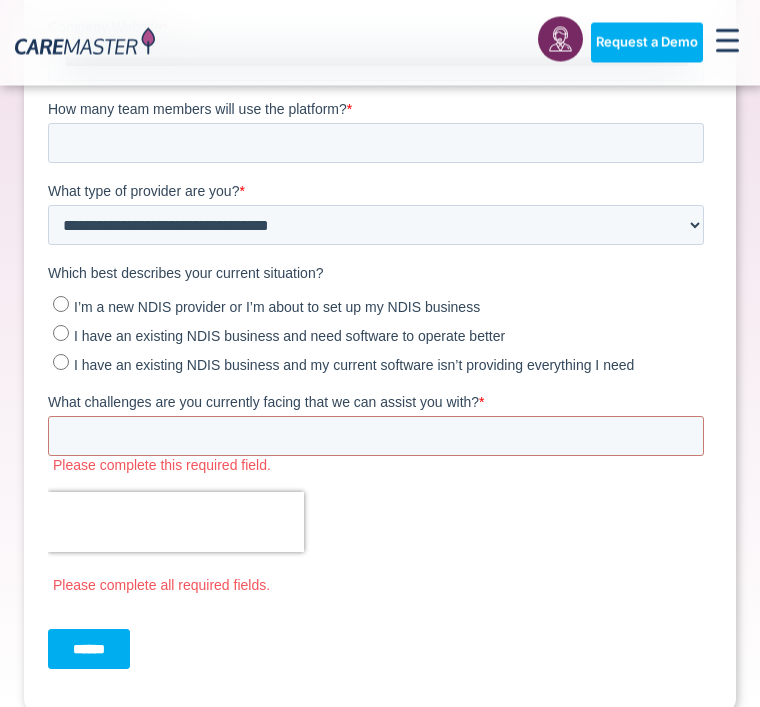 scroll, scrollTop: 821, scrollLeft: 0, axis: vertical 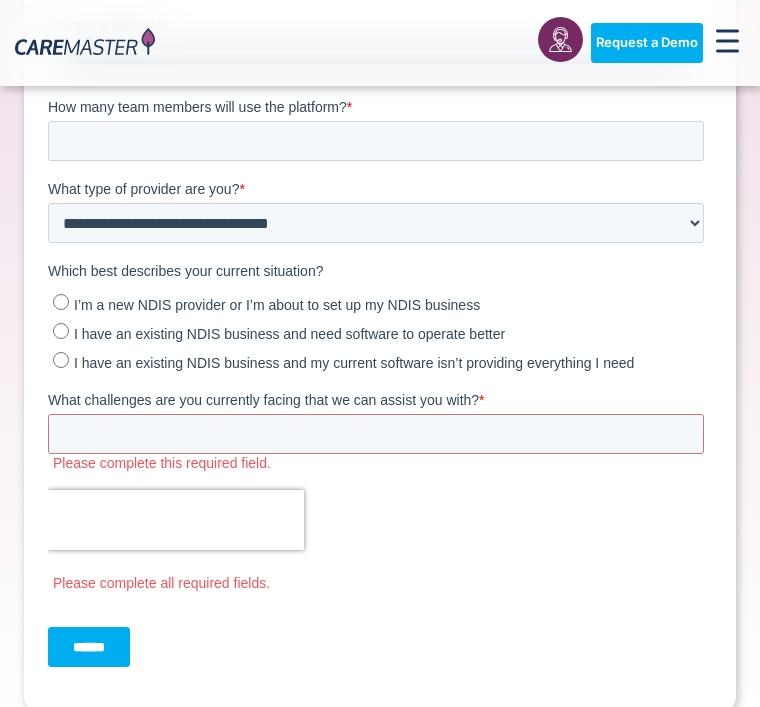 click on "******" at bounding box center (89, 647) 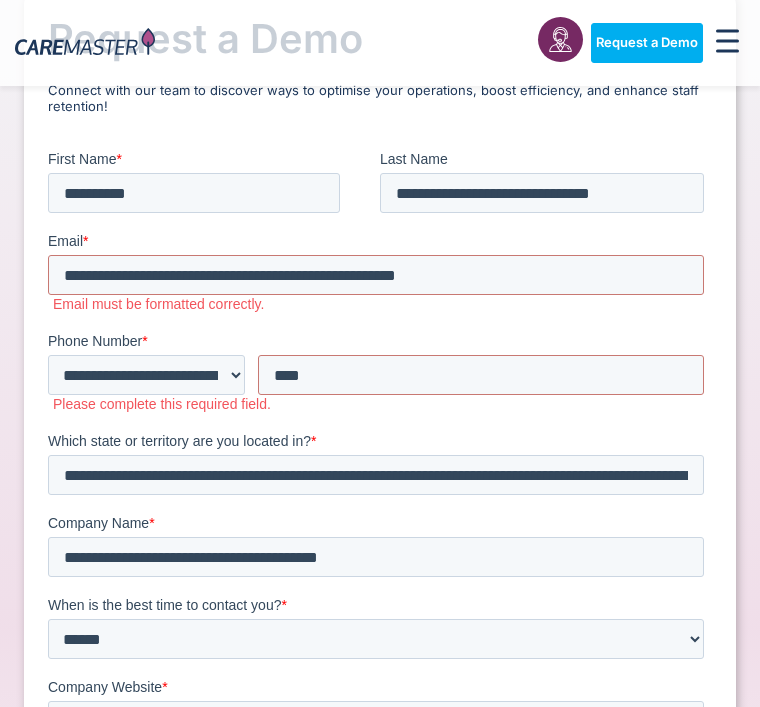 scroll, scrollTop: 0, scrollLeft: 0, axis: both 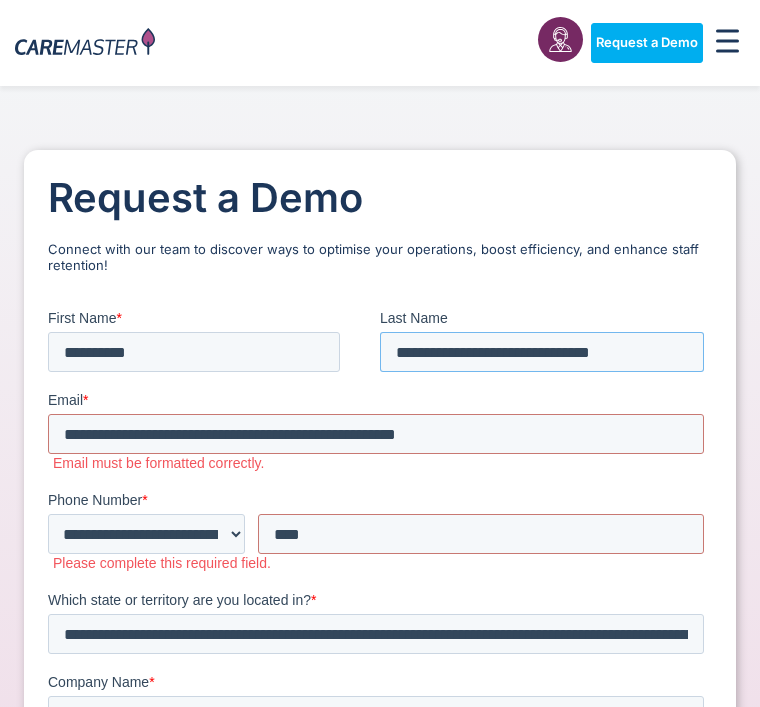 click on "**********" at bounding box center (542, 351) 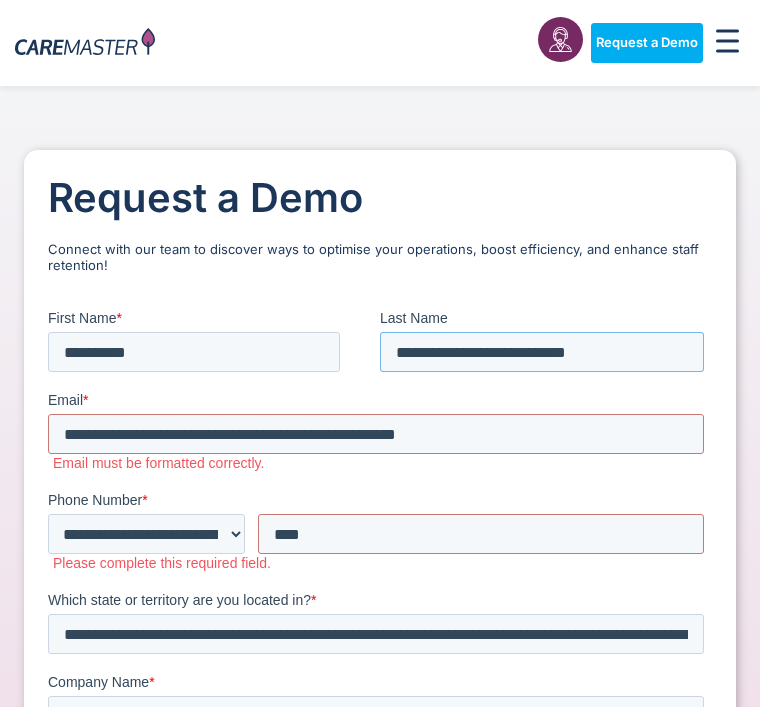 type on "**********" 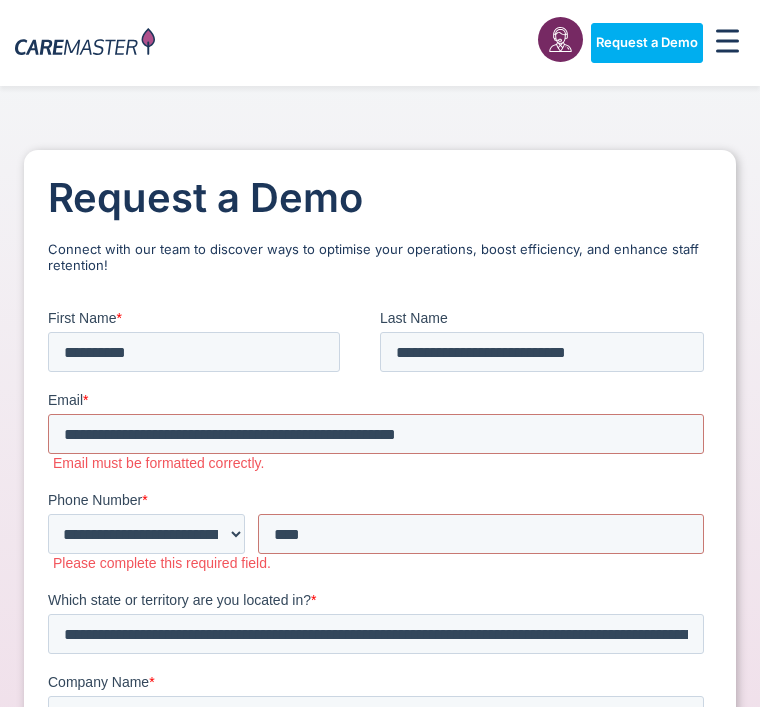 click on "Request a Demo
Connect with our team to discover ways to optimise your operations, boost efficiency, and enhance staff retention!" at bounding box center (380, 841) 